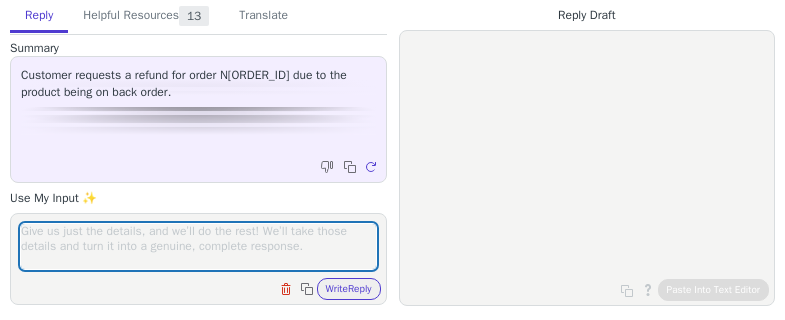 scroll, scrollTop: 0, scrollLeft: 0, axis: both 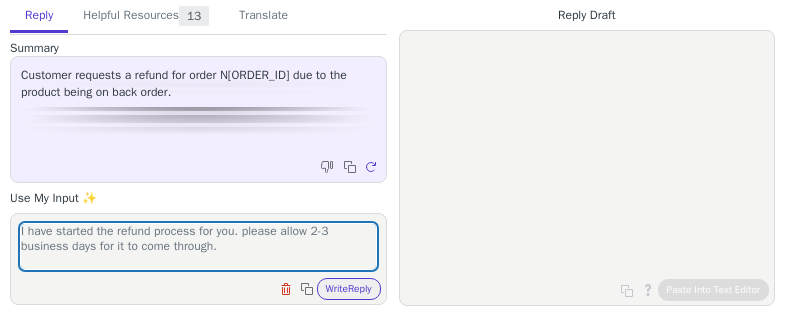 click on "I have started the refund process for you. please allow 2-3 business days for it to come through." at bounding box center (198, 246) 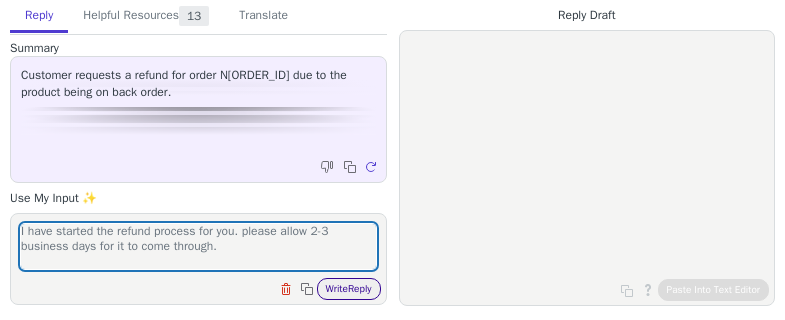 type on "I have started the refund process for you. please allow 2-3 business days for it to come through." 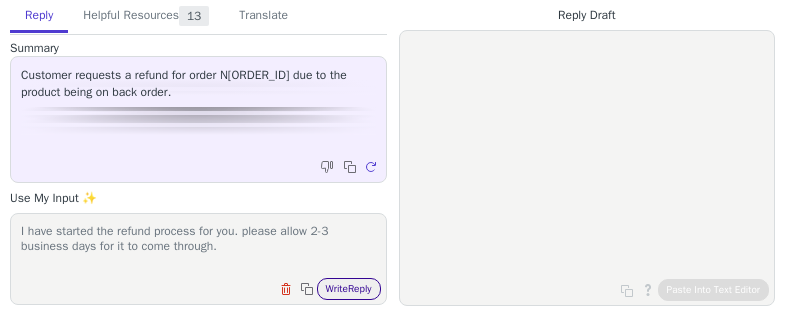 click on "Write  Reply" at bounding box center [349, 289] 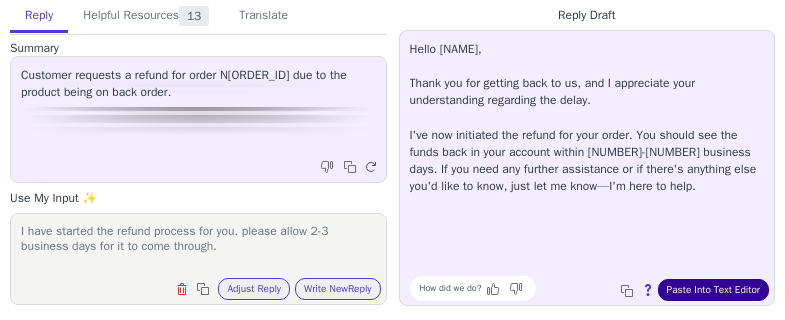 click on "Paste Into Text Editor" at bounding box center [713, 290] 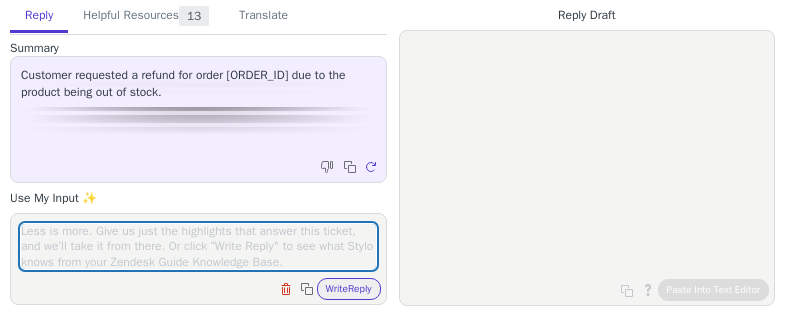 scroll, scrollTop: 0, scrollLeft: 0, axis: both 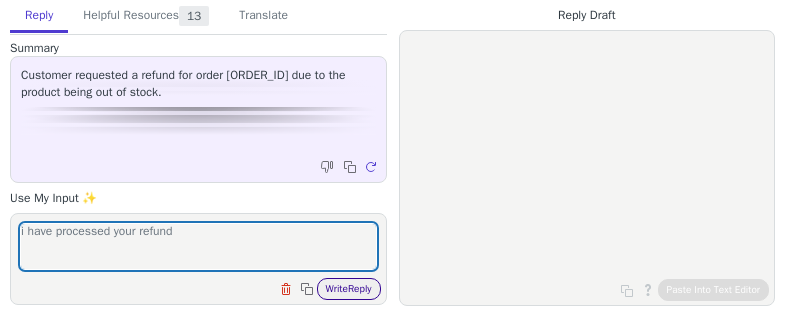type on "i have processed your refund" 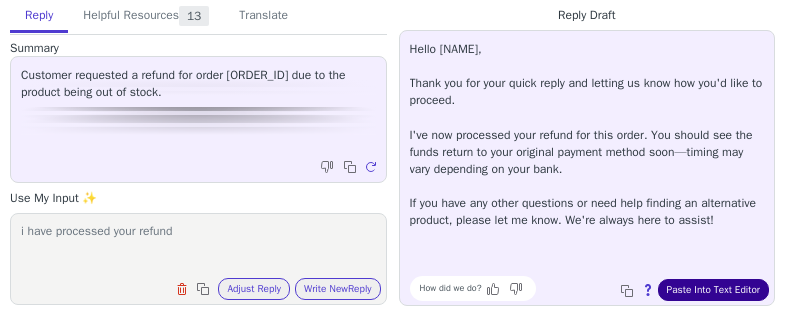 click on "Paste Into Text Editor" at bounding box center [713, 290] 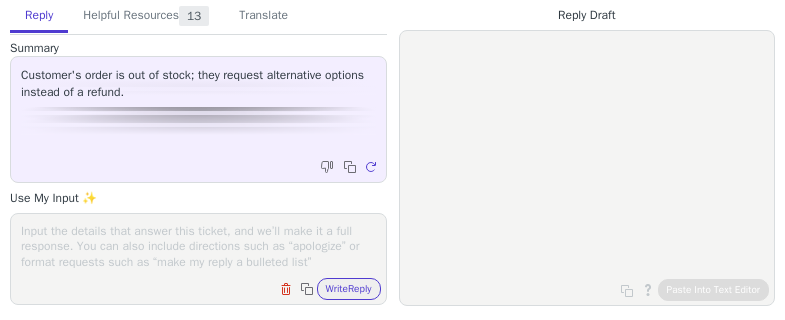 scroll, scrollTop: 0, scrollLeft: 0, axis: both 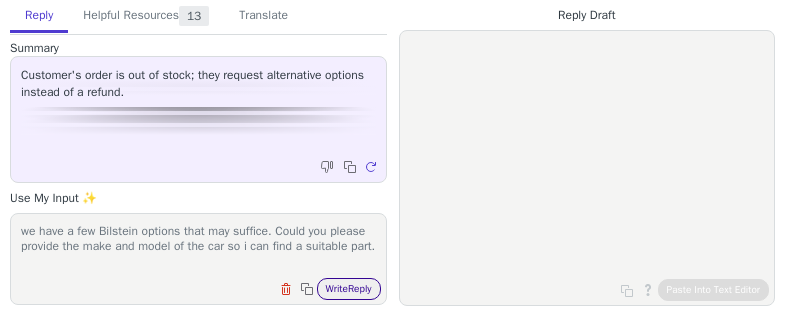 type on "we have a few Bilstein options that may suffice. Could you please provide the make and model of the car so i can find a suitable part." 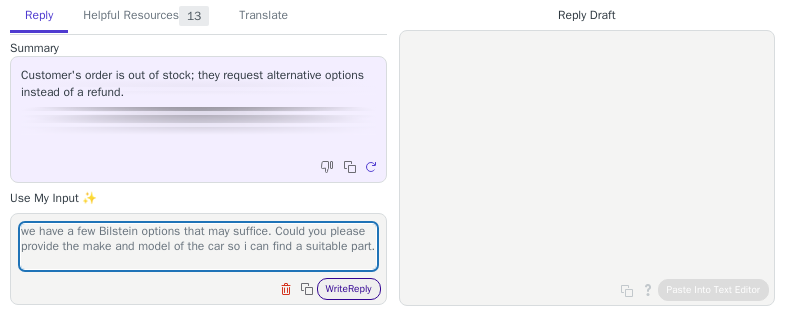 click on "Write  Reply" at bounding box center (349, 289) 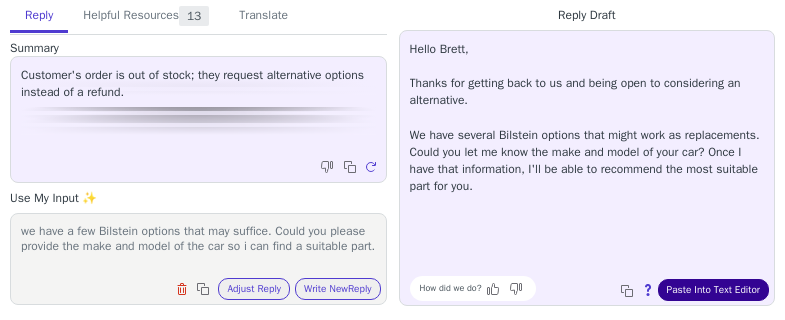 click on "Paste Into Text Editor" at bounding box center [713, 290] 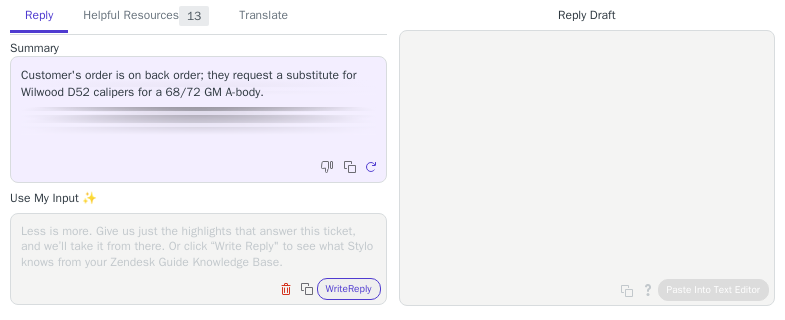 scroll, scrollTop: 0, scrollLeft: 0, axis: both 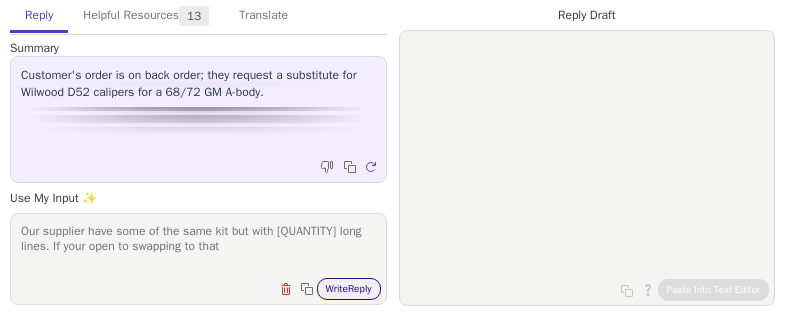 type on "Our supplier have some of the same kit but with [QUANTITY] long lines. If your open to swapping to that" 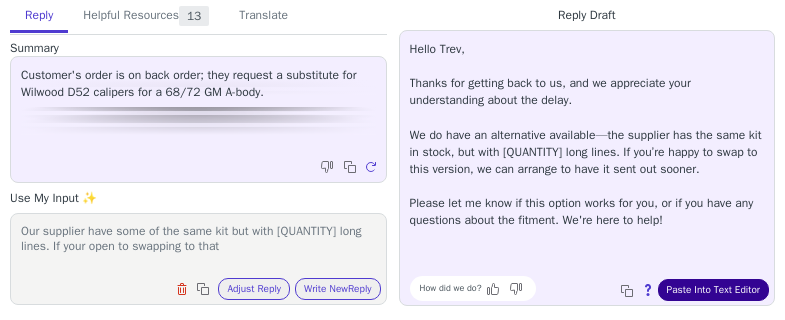 click on "Paste Into Text Editor" at bounding box center [713, 290] 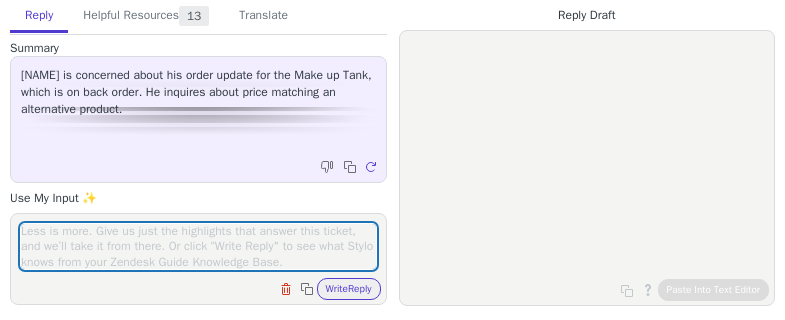 scroll, scrollTop: 0, scrollLeft: 0, axis: both 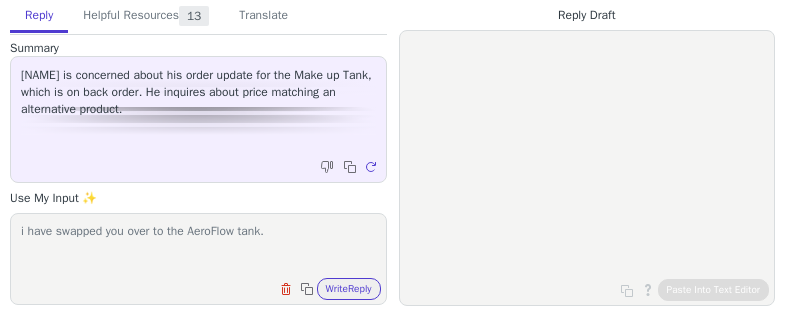 click on "i have swapped you over to the AeroFlow tank." at bounding box center [198, 246] 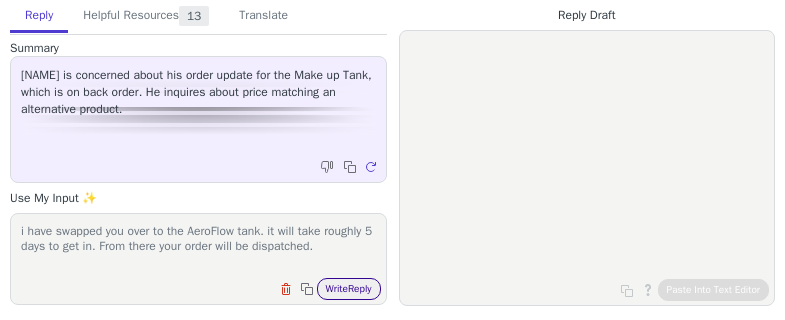 type on "i have swapped you over to the AeroFlow tank. it will take roughly 5 days to get in. From there your order will be dispatched." 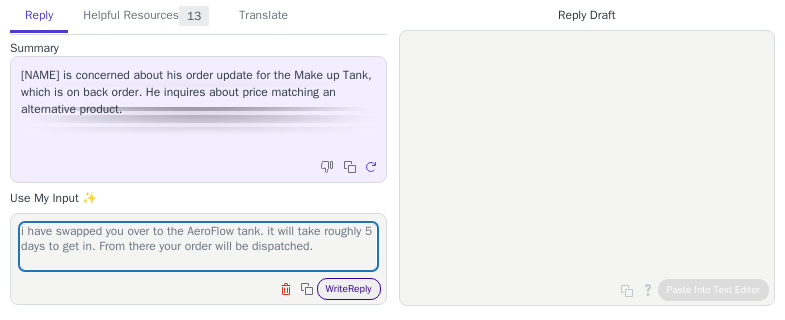 click on "Write  Reply" at bounding box center [349, 289] 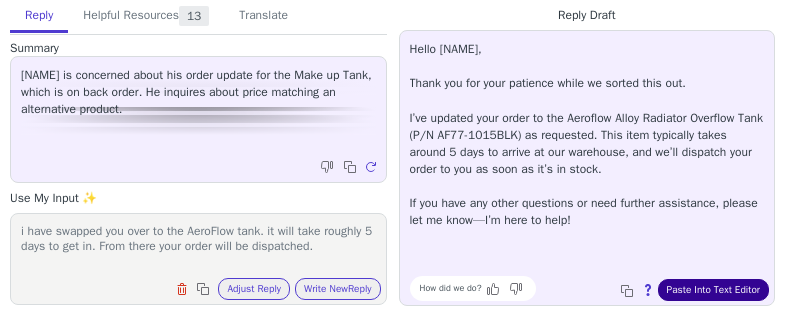 click on "Paste Into Text Editor" at bounding box center [713, 290] 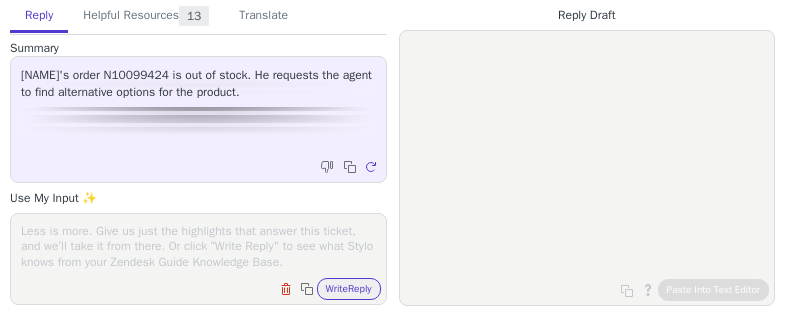 scroll, scrollTop: 0, scrollLeft: 0, axis: both 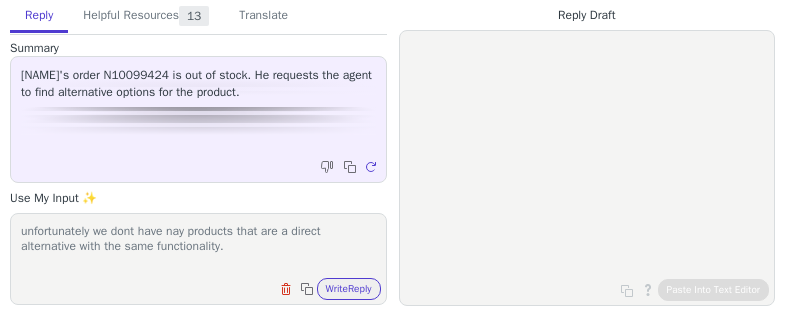 click on "unfortunately we dont have nay products that are a direct alternative with the same functionality." at bounding box center [198, 246] 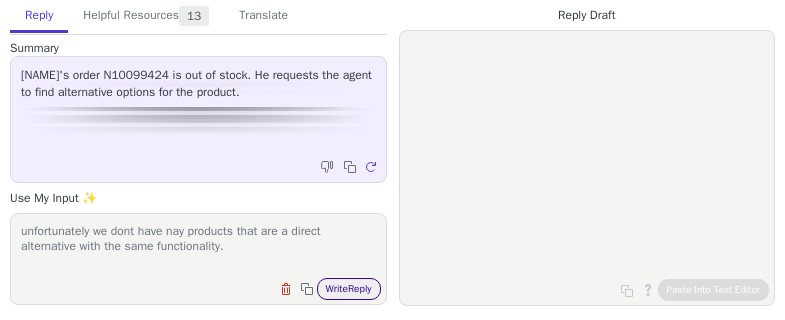 type on "unfortunately we dont have nay products that are a direct alternative with the same functionality." 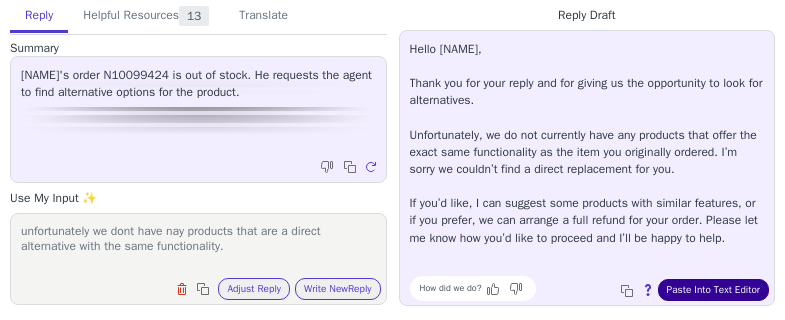 click on "Paste Into Text Editor" at bounding box center [713, 290] 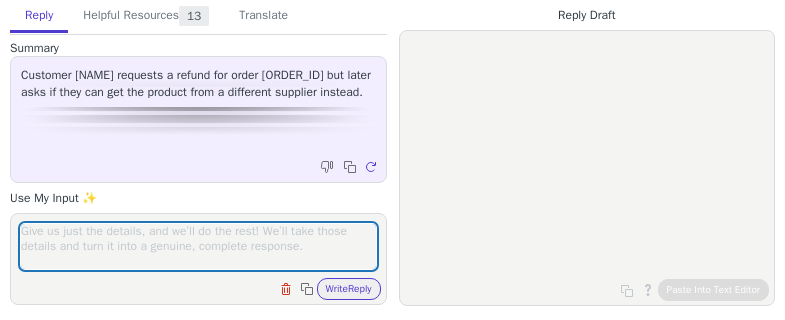 scroll, scrollTop: 0, scrollLeft: 0, axis: both 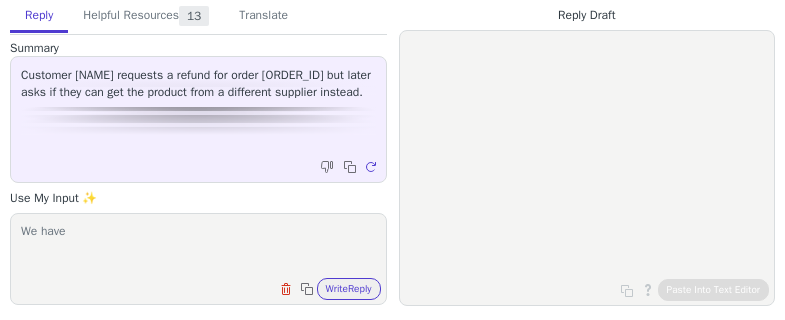 click on "We have" at bounding box center [198, 246] 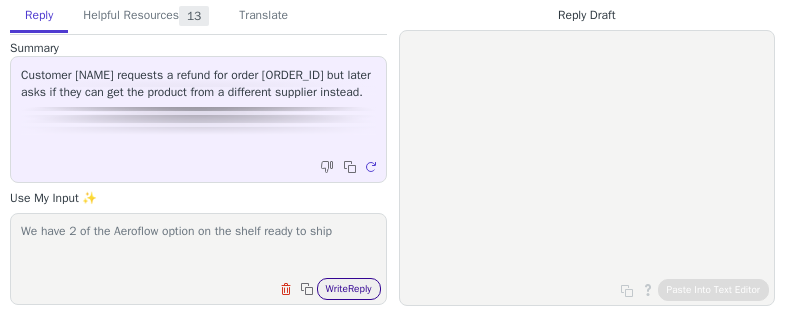 type on "We have 2 of the Aeroflow option on the shelf ready to ship" 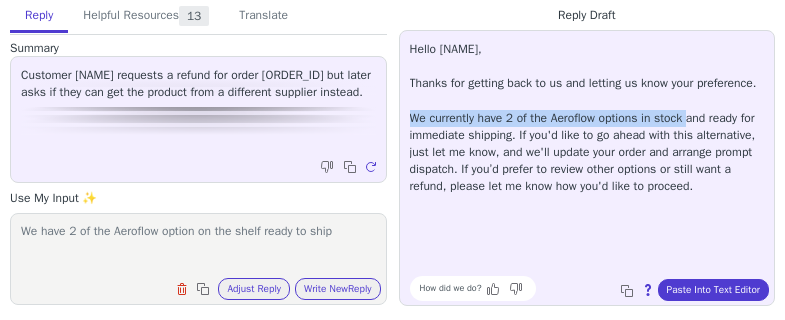 drag, startPoint x: 412, startPoint y: 117, endPoint x: 694, endPoint y: 122, distance: 282.0443 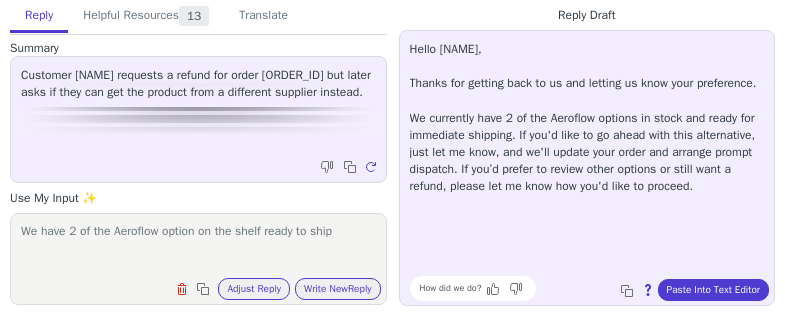 click on "Hello [NAME], Thanks for getting back to us and letting us know your preference. We currently have 2 of the Aeroflow options in stock and ready for immediate shipping. If you'd like to go ahead with this alternative, just let me know, and we'll update your order and arrange prompt dispatch. If you’d prefer to review other options or still want a refund, please let me know how you'd like to proceed." at bounding box center (587, 155) 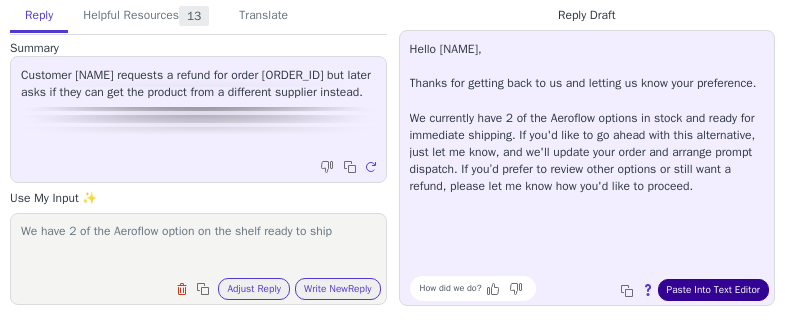 click on "Paste Into Text Editor" at bounding box center (713, 290) 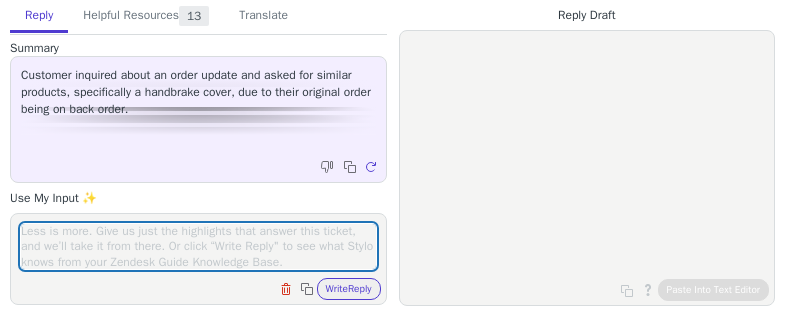 scroll, scrollTop: 0, scrollLeft: 0, axis: both 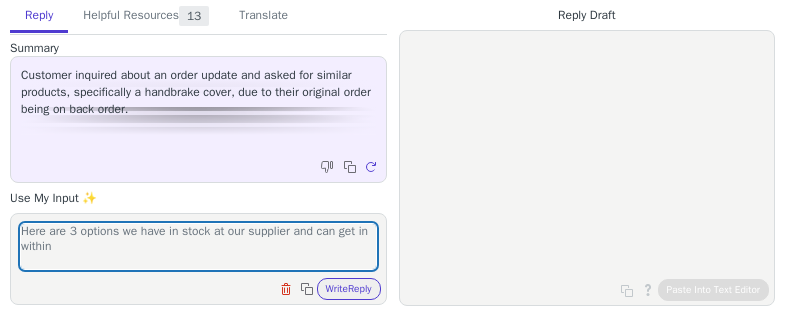 click on "Here are 3 options we have in stock at our supplier and can get in within" at bounding box center (198, 246) 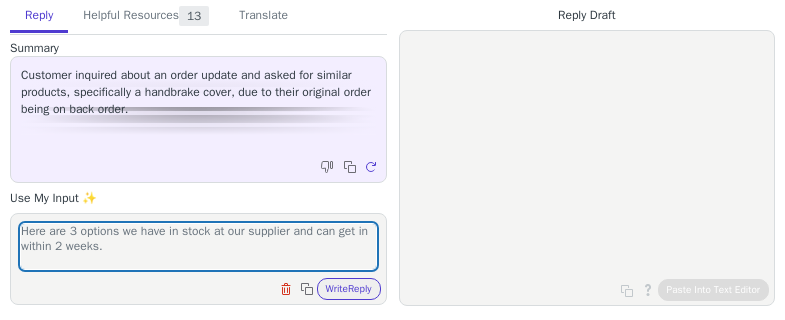 scroll, scrollTop: 17, scrollLeft: 0, axis: vertical 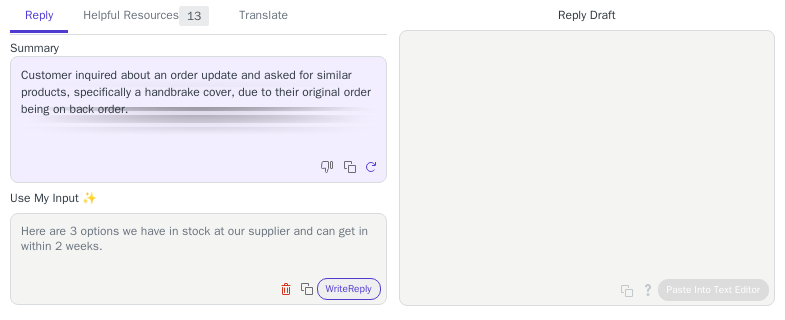 click on "Here are 3 options we have in stock at our supplier and can get in within 2 weeks.
Clear field Copy to clipboard Write  Reply" at bounding box center (198, 259) 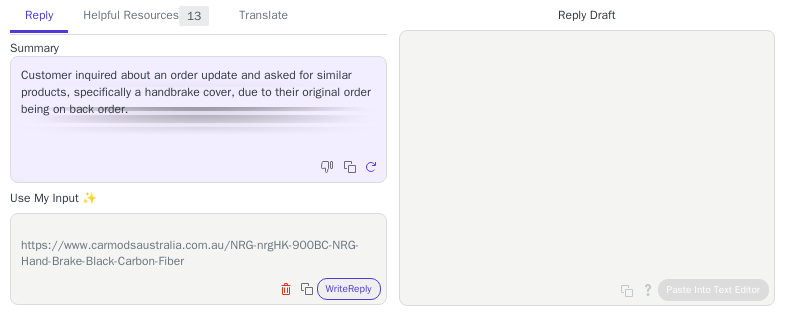 scroll, scrollTop: 63, scrollLeft: 0, axis: vertical 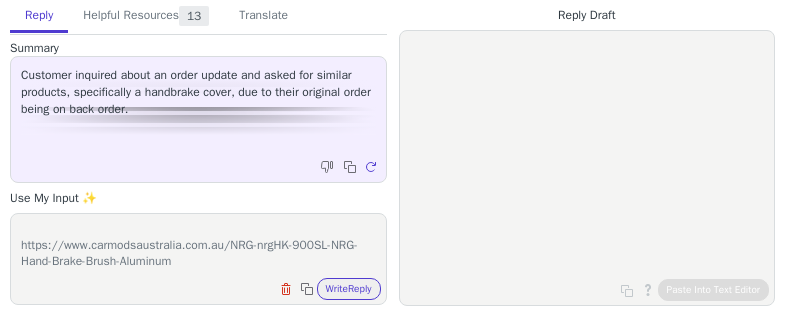 click on "Here are 3 options we have in stock at our supplier and can get in within 2 weeks.
https://www.carmodsaustralia.com.au/NRG-nrgHK-900BC-NRG-Hand-Brake-Black-Carbon-Fiber
https://www.carmodsaustralia.com.au/NRG-nrgHK-900SL-NRG-Hand-Brake-Brush-Aluminum" at bounding box center (198, 246) 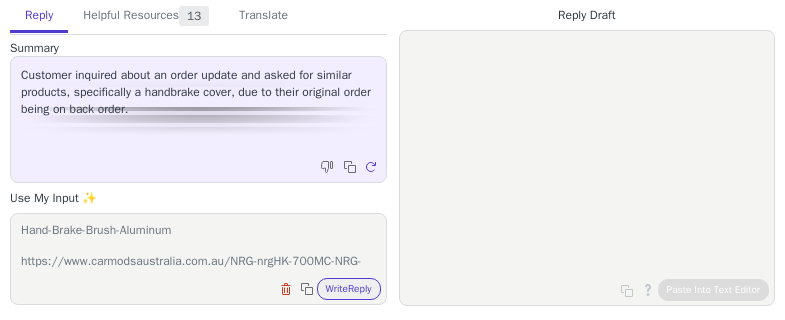 scroll, scrollTop: 125, scrollLeft: 0, axis: vertical 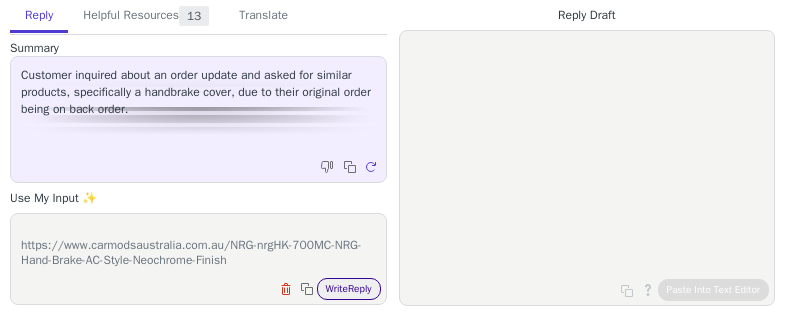 type on "Here are 3 options we have in stock at our supplier and can get in within 2 weeks.
https://www.carmodsaustralia.com.au/NRG-nrgHK-900BC-NRG-Hand-Brake-Black-Carbon-Fiber
https://www.carmodsaustralia.com.au/NRG-nrgHK-900SL-NRG-Hand-Brake-Brush-Aluminum
https://www.carmodsaustralia.com.au/NRG-nrgHK-700MC-NRG-Hand-Brake-AC-Style-Neochrome-Finish" 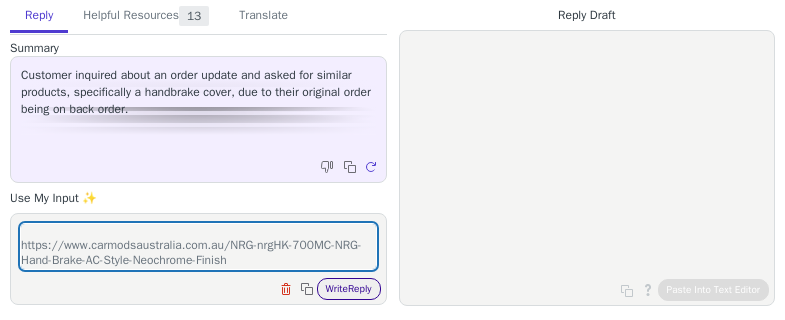 click on "Write  Reply" at bounding box center [349, 289] 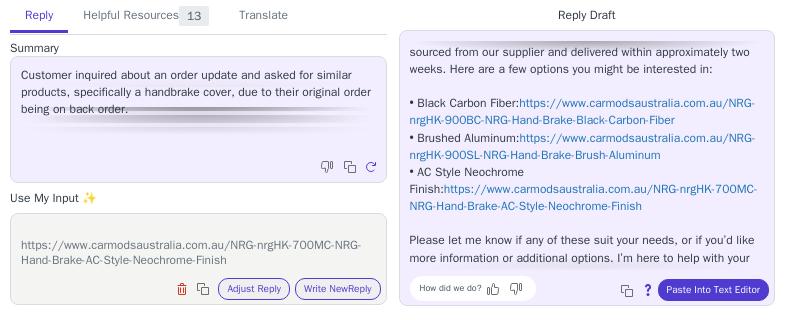scroll, scrollTop: 165, scrollLeft: 0, axis: vertical 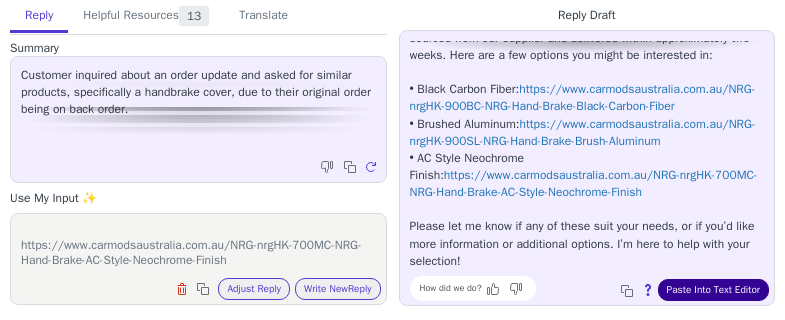 click on "Paste Into Text Editor" at bounding box center (713, 290) 